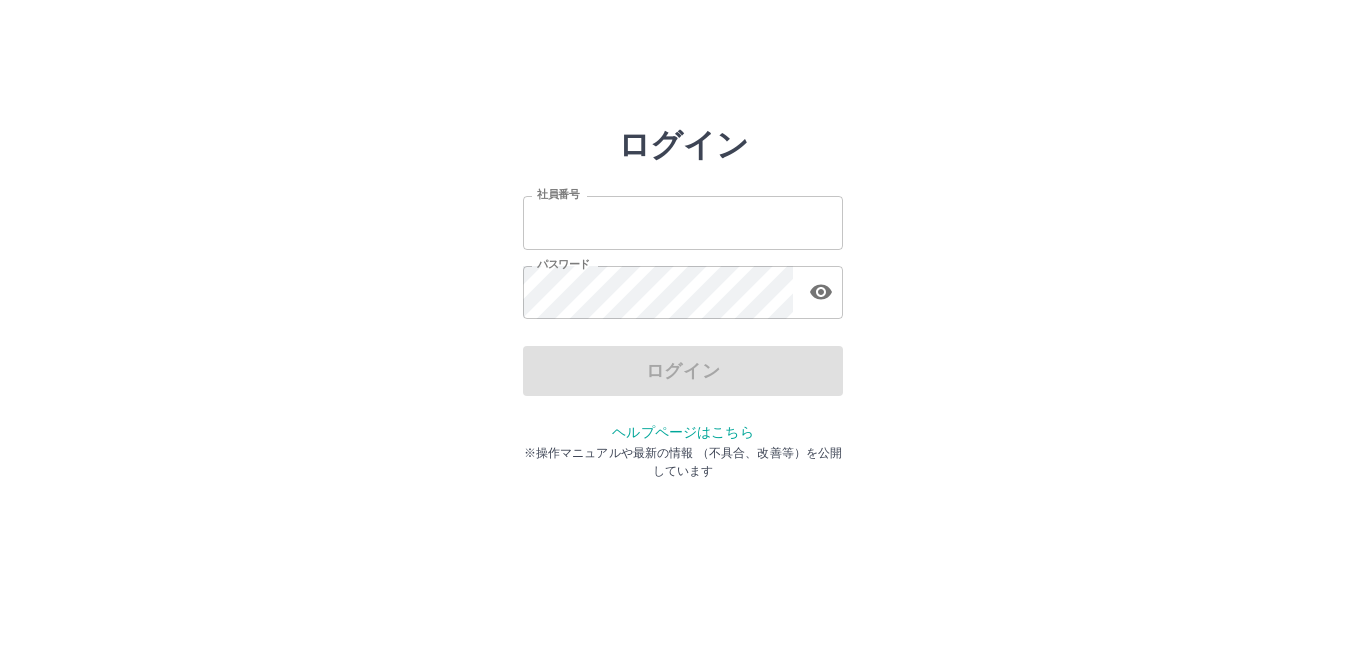 scroll, scrollTop: 0, scrollLeft: 0, axis: both 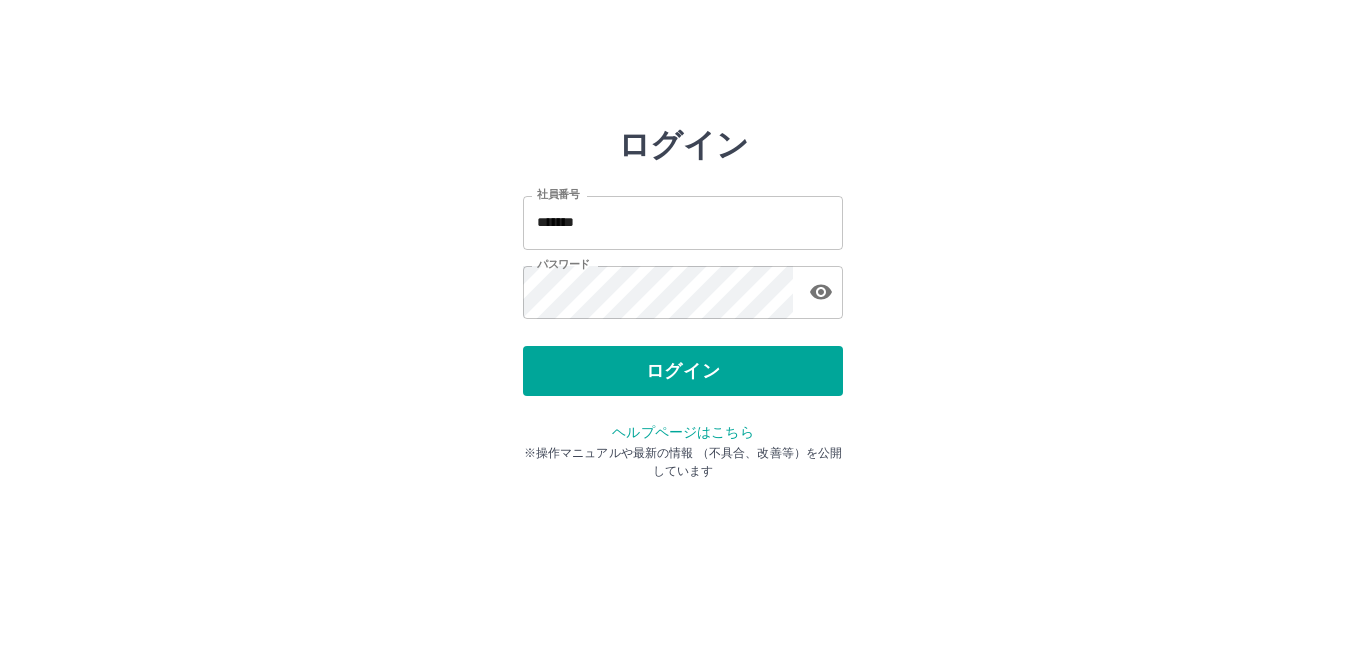 click on "ログイン" at bounding box center [683, 371] 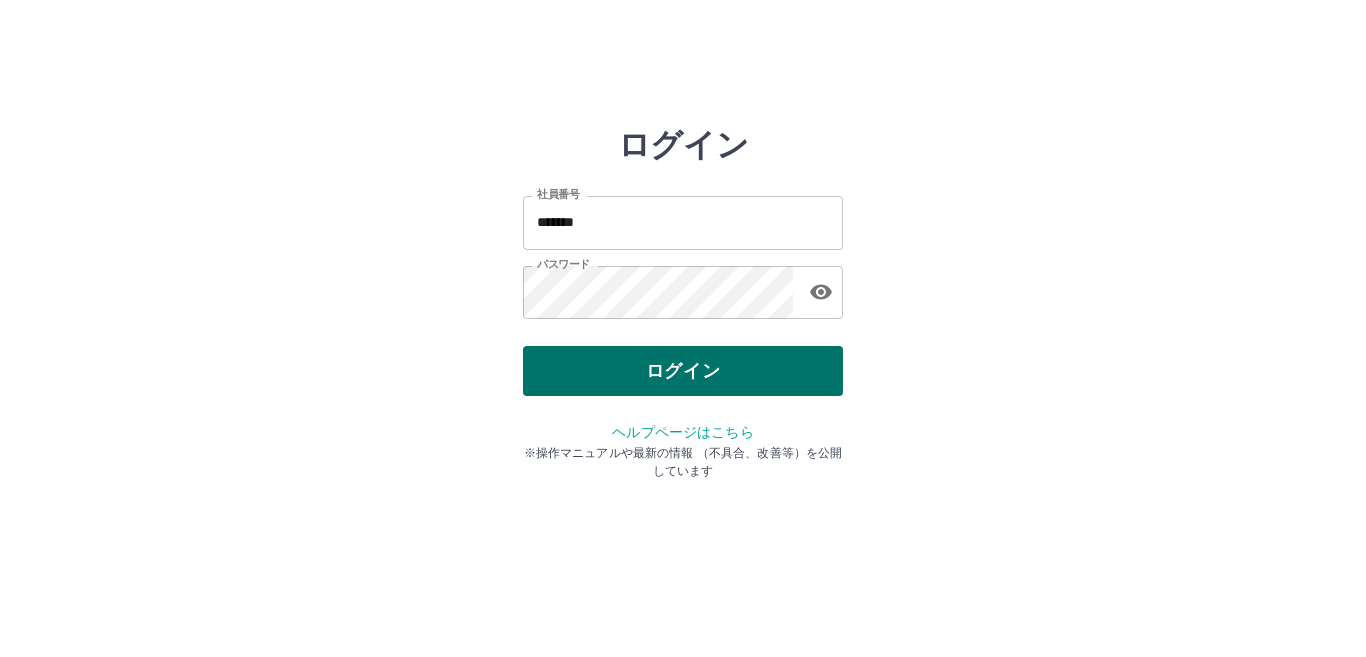 click on "ログイン" at bounding box center (683, 371) 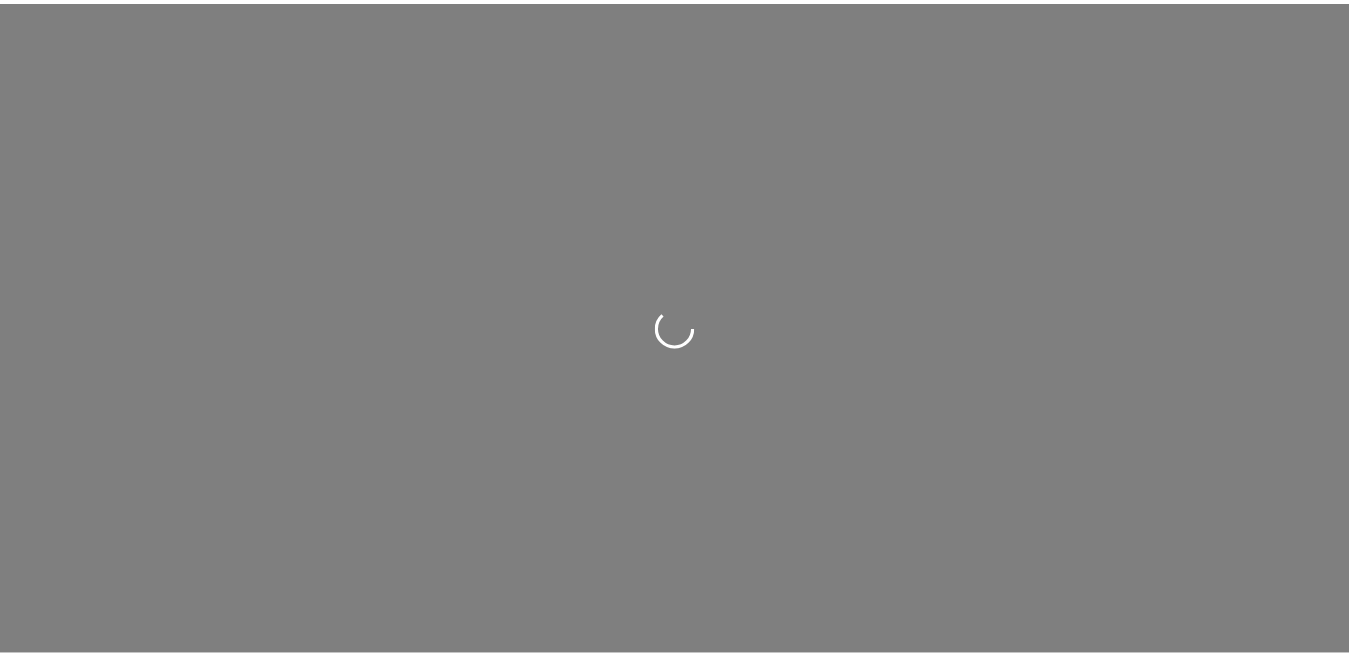 scroll, scrollTop: 0, scrollLeft: 0, axis: both 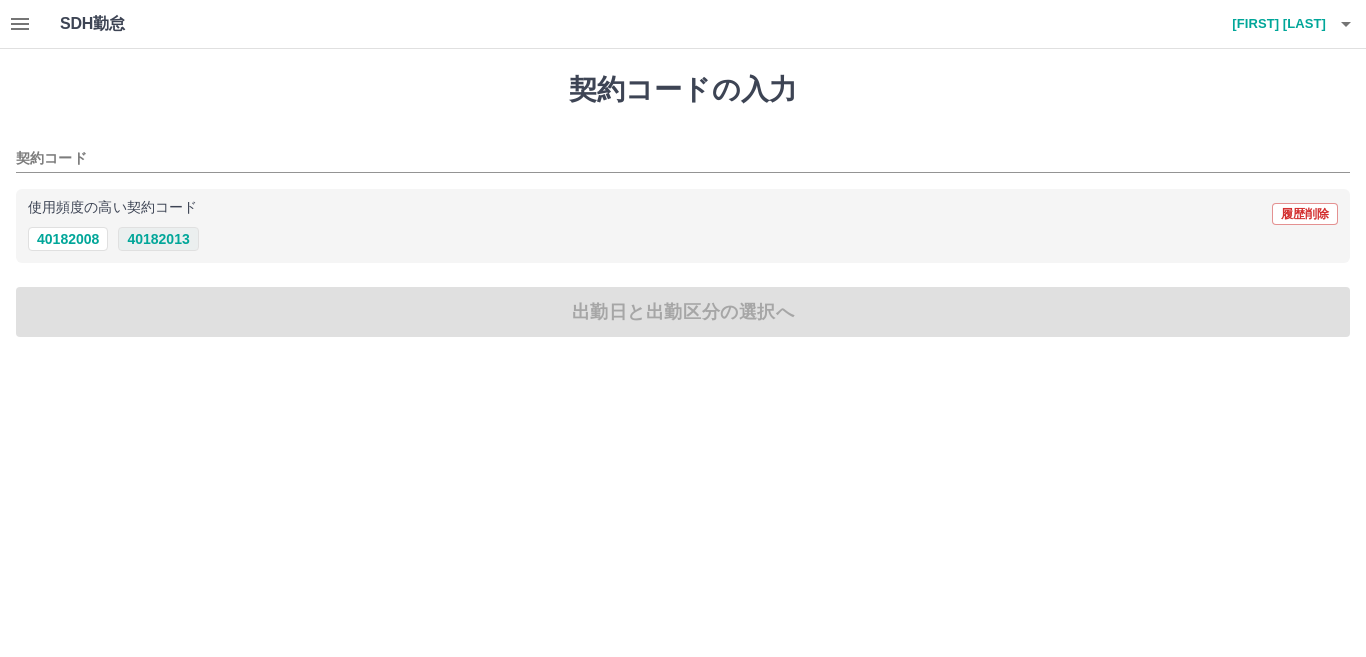 click on "40182013" at bounding box center (158, 239) 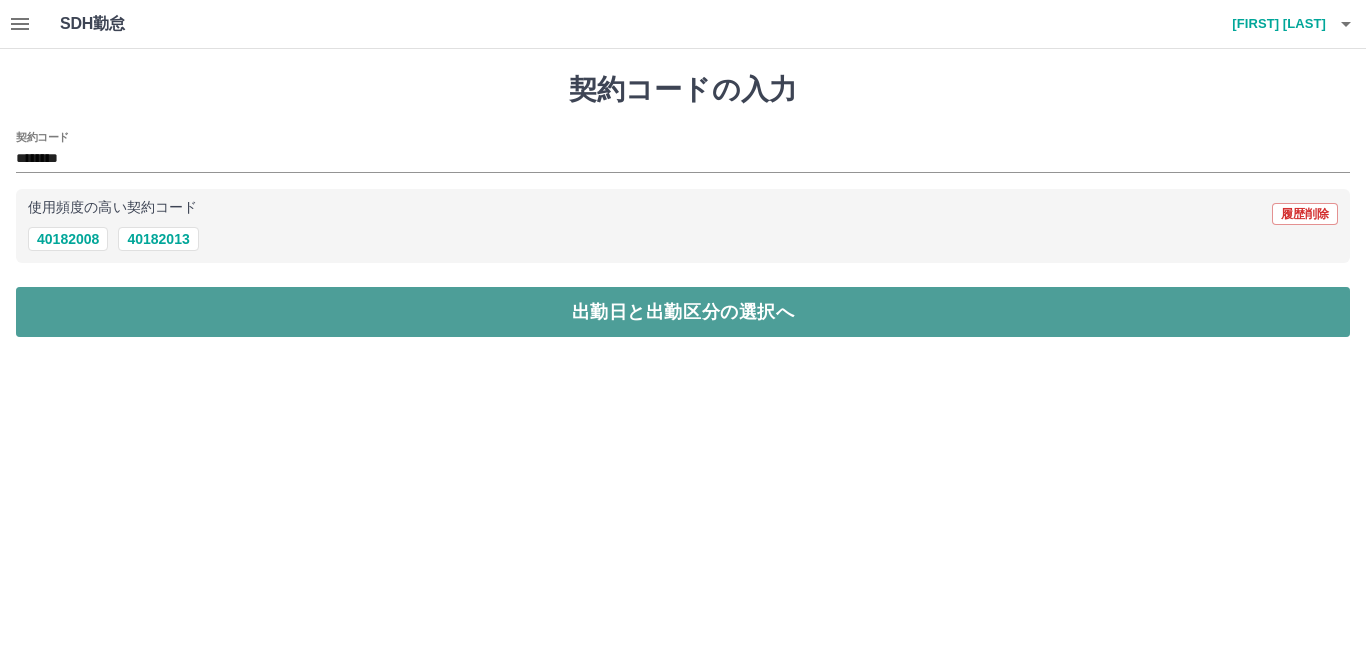 click on "出勤日と出勤区分の選択へ" at bounding box center [683, 312] 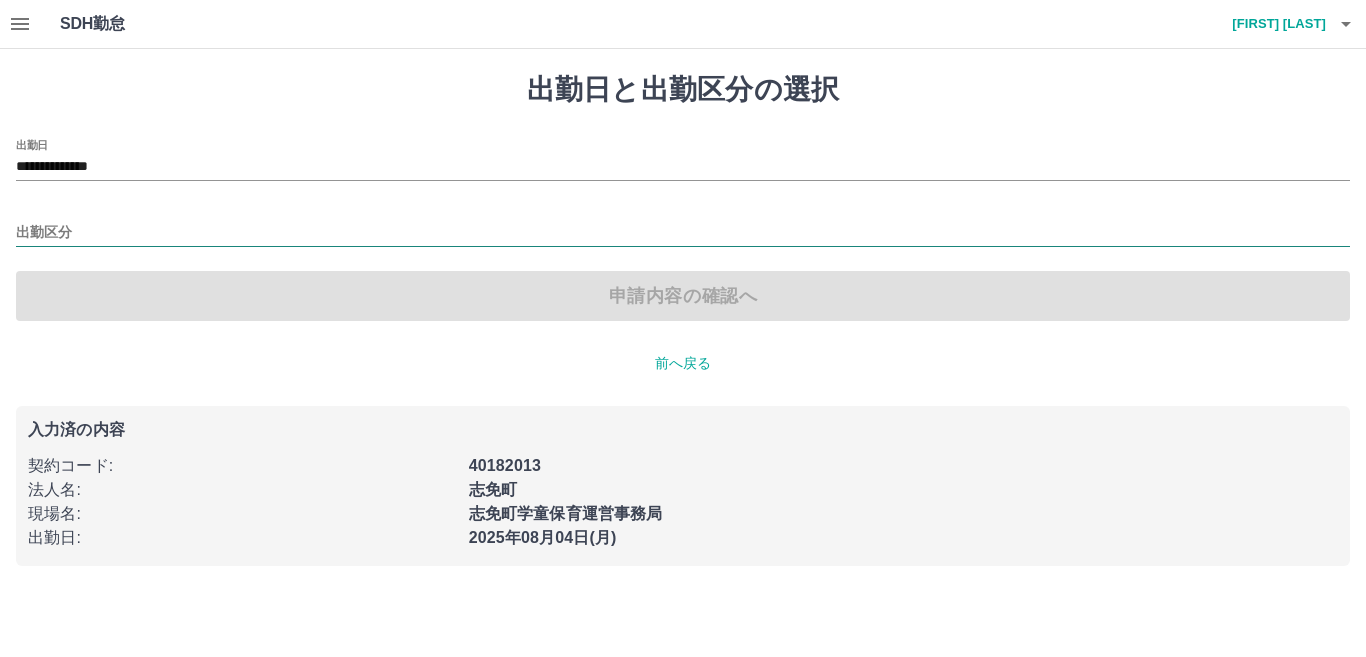 click on "出勤区分" at bounding box center (683, 233) 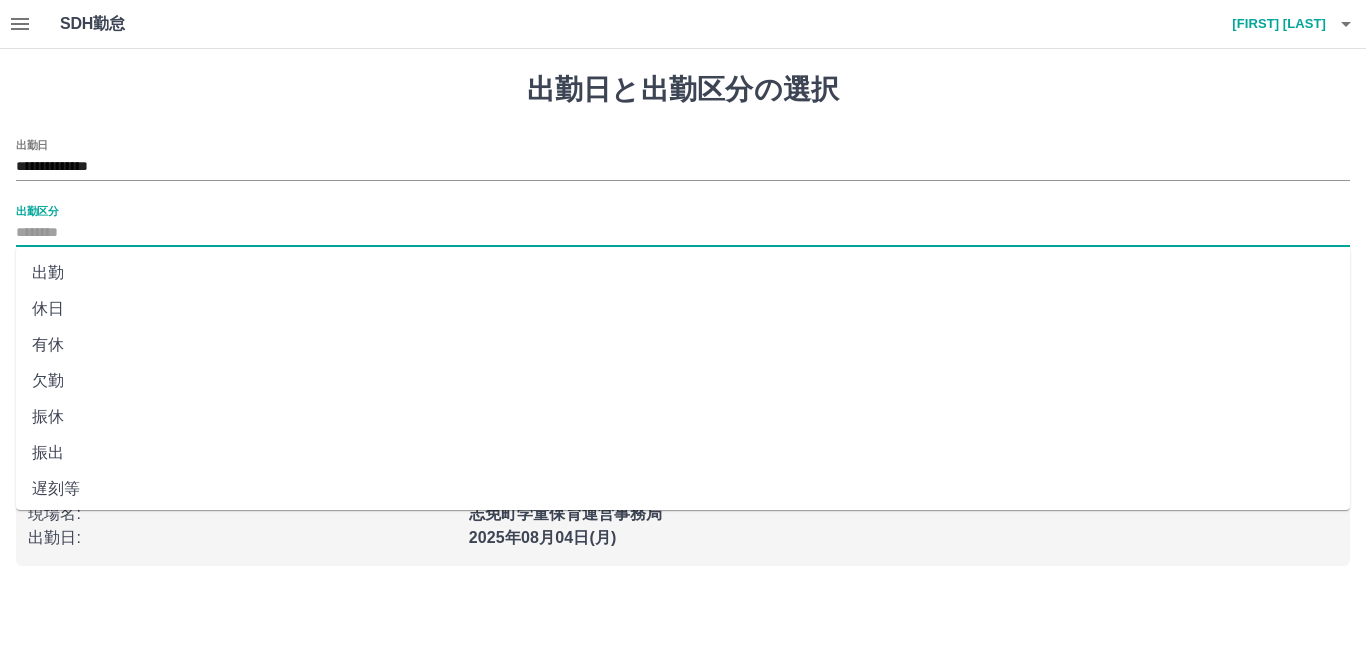 click on "出勤" at bounding box center [683, 273] 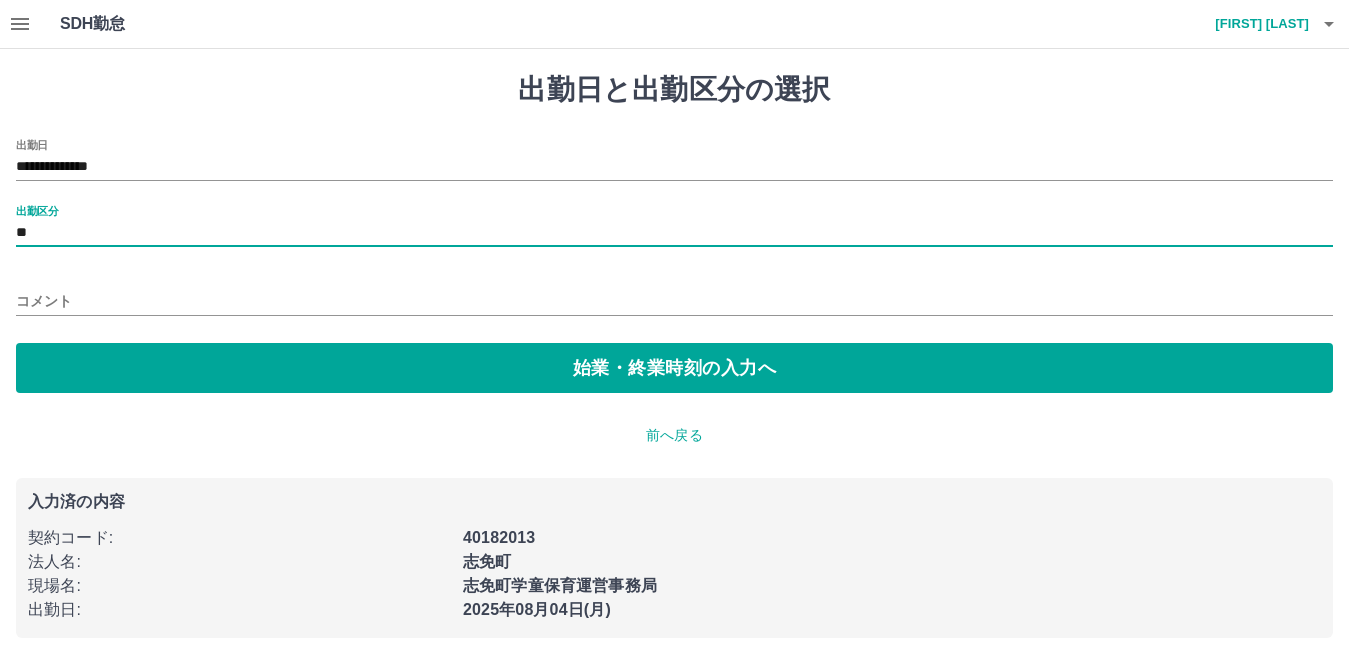 click on "コメント" at bounding box center [674, 301] 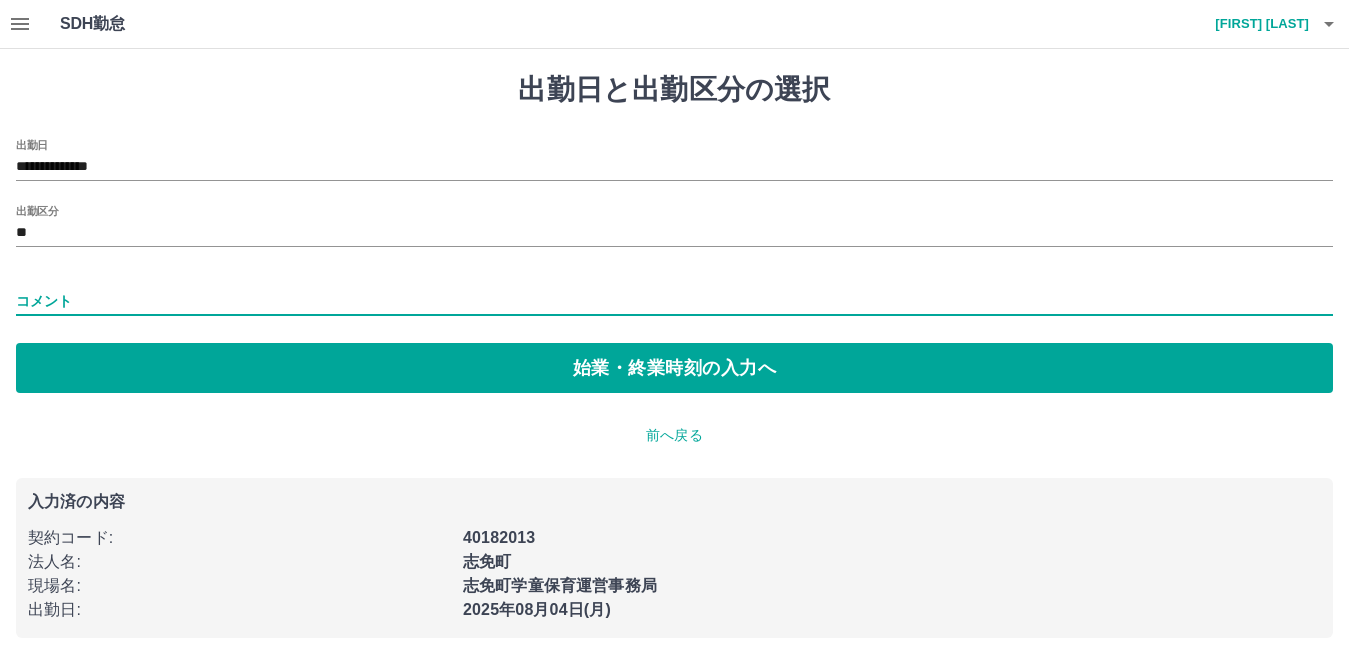 type on "*****" 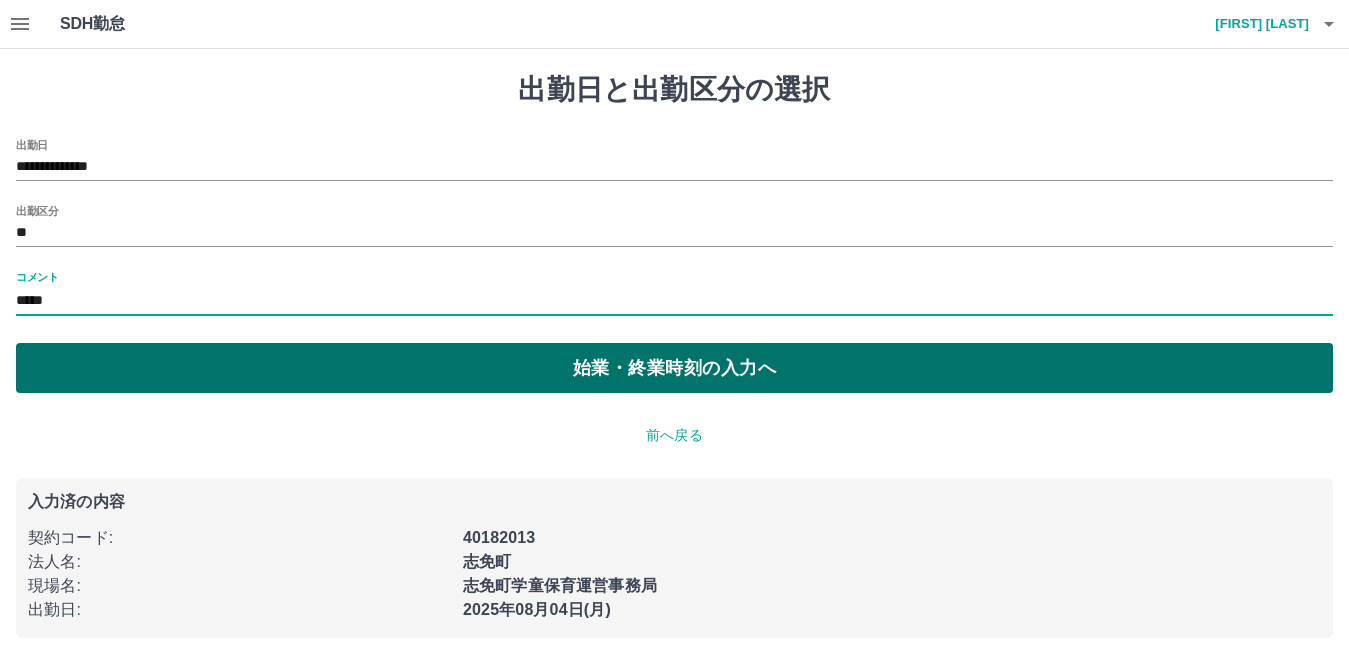 click on "始業・終業時刻の入力へ" at bounding box center [674, 368] 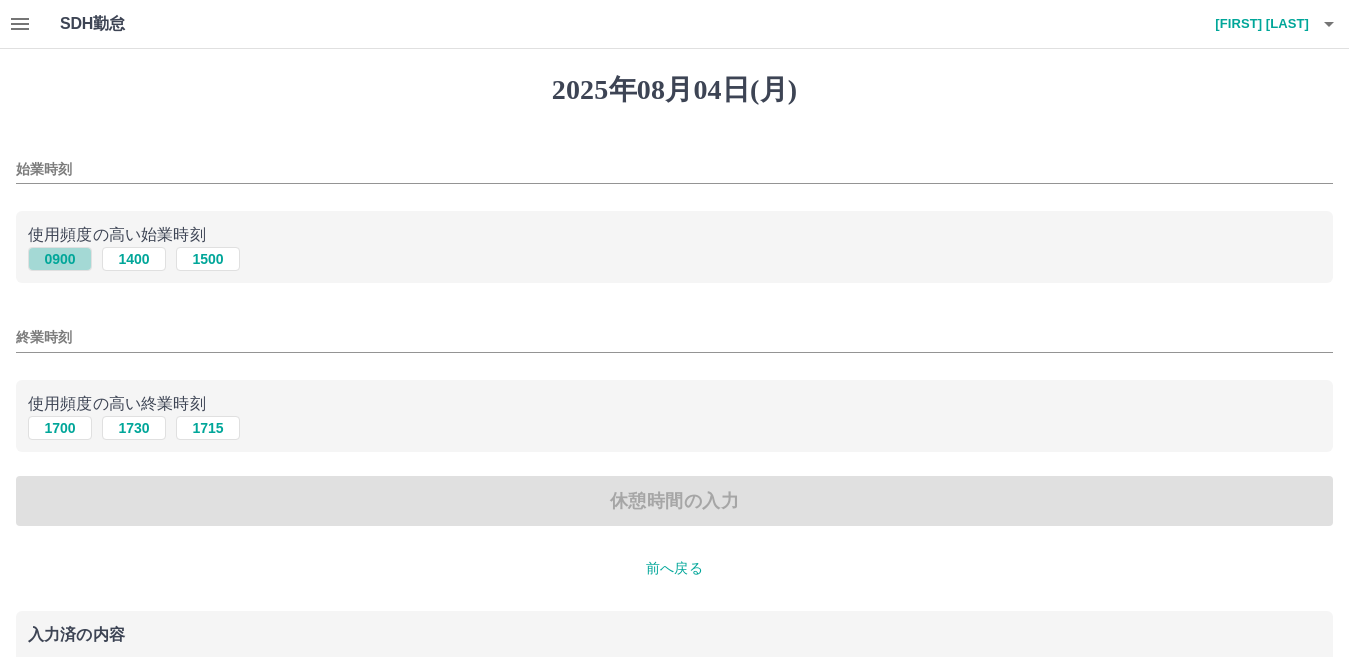 click on "0900" at bounding box center [60, 259] 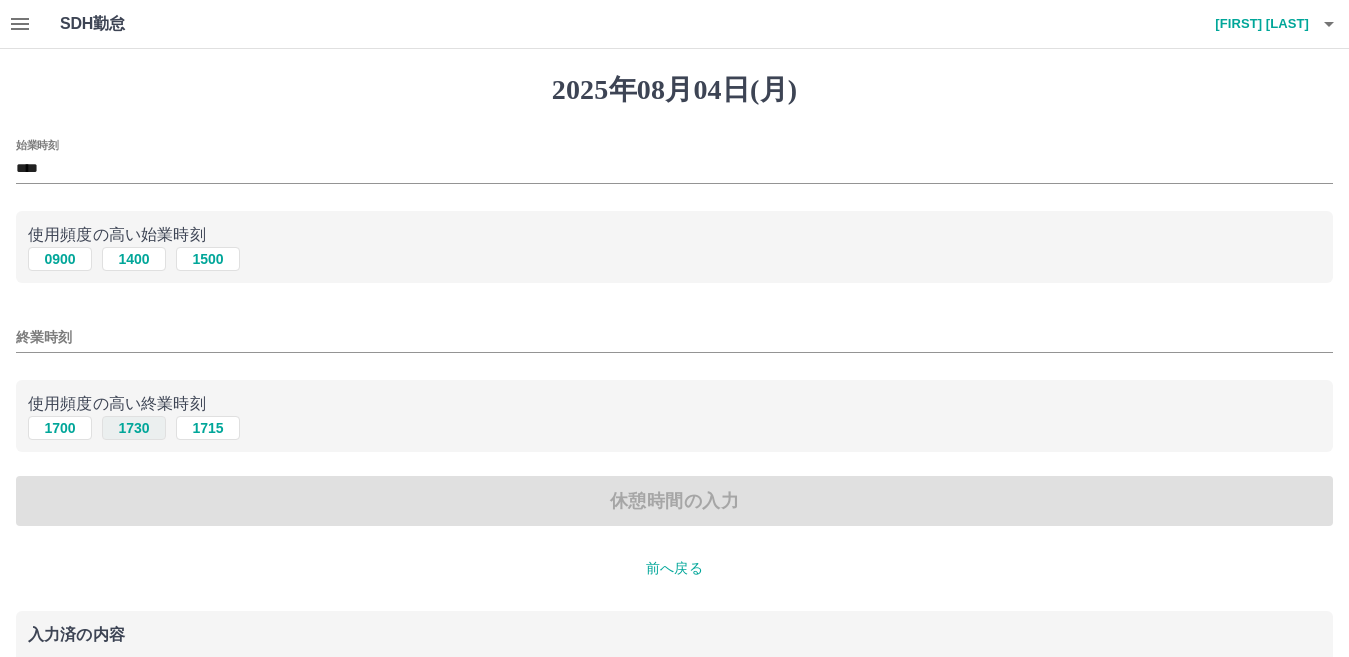 click on "1730" at bounding box center (134, 428) 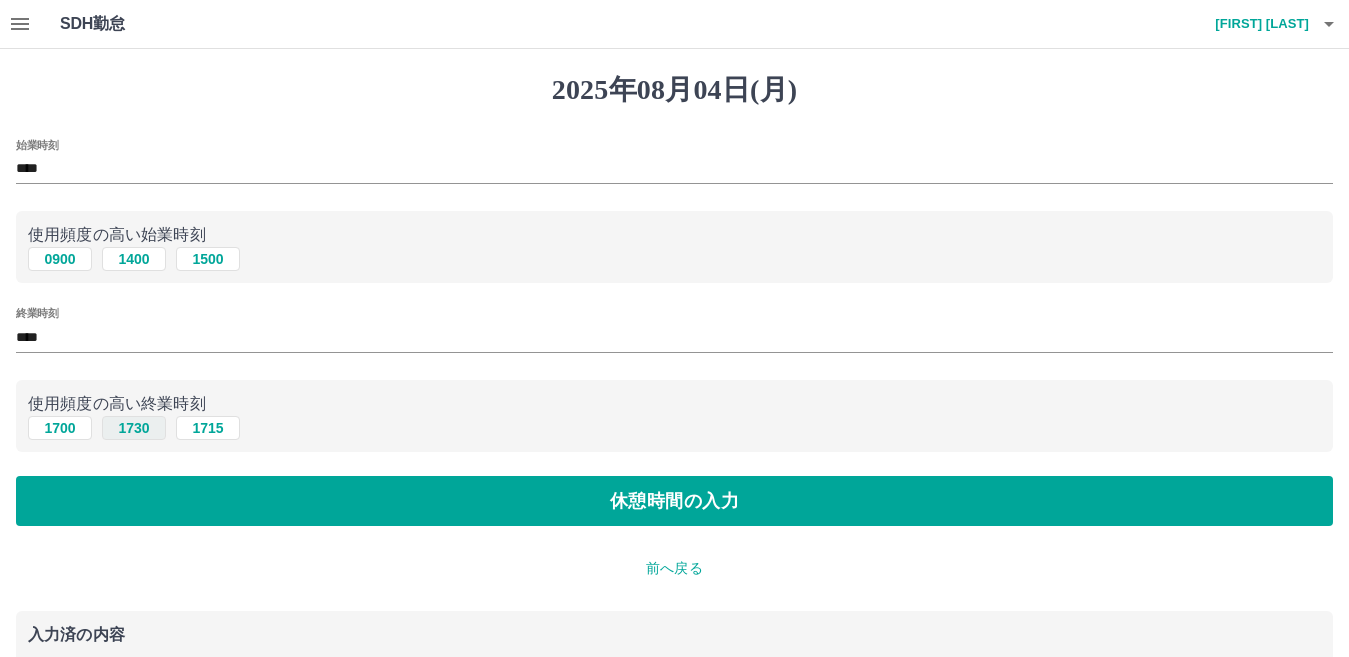 type 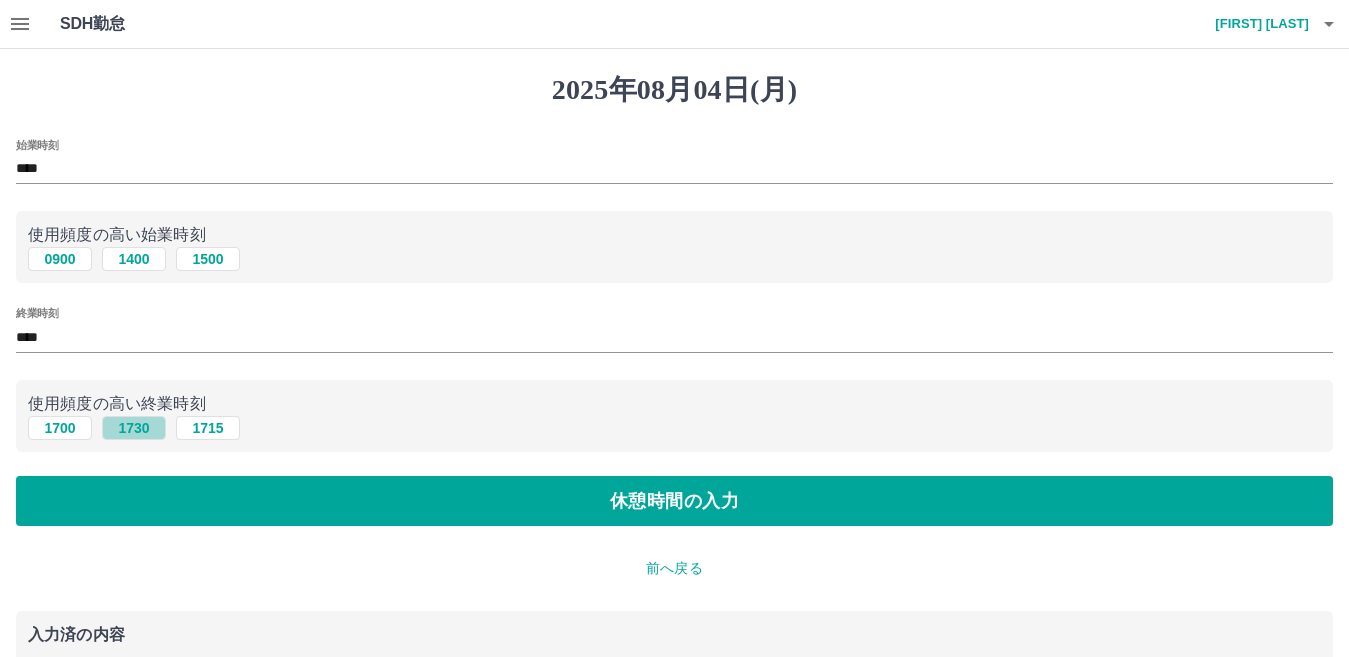click on "1730" at bounding box center (134, 428) 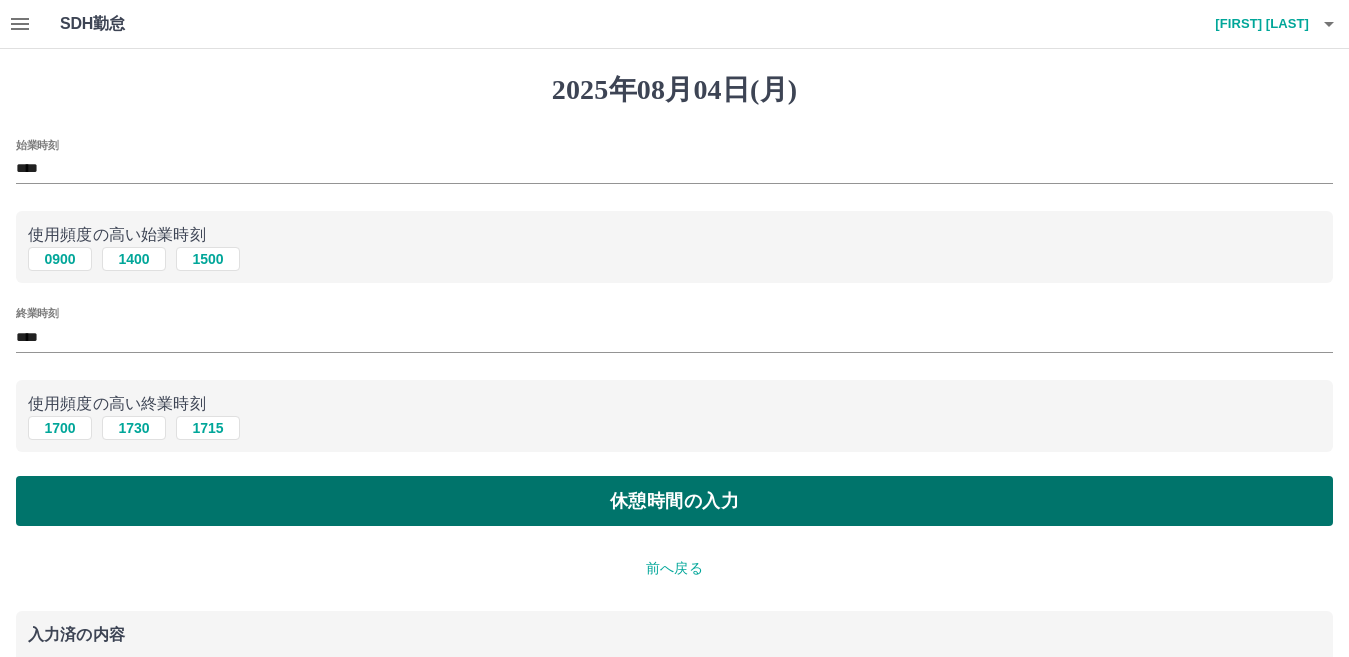 click on "休憩時間の入力" at bounding box center [674, 501] 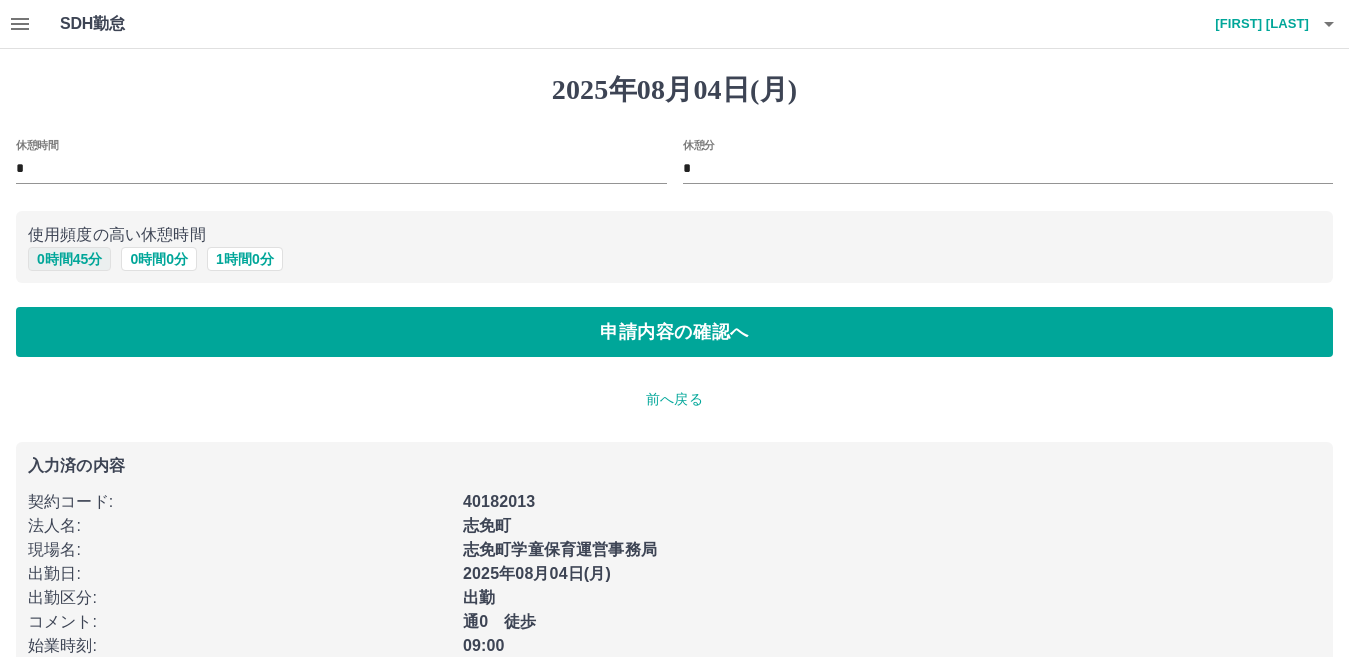click on "0 時間 45 分" at bounding box center (69, 259) 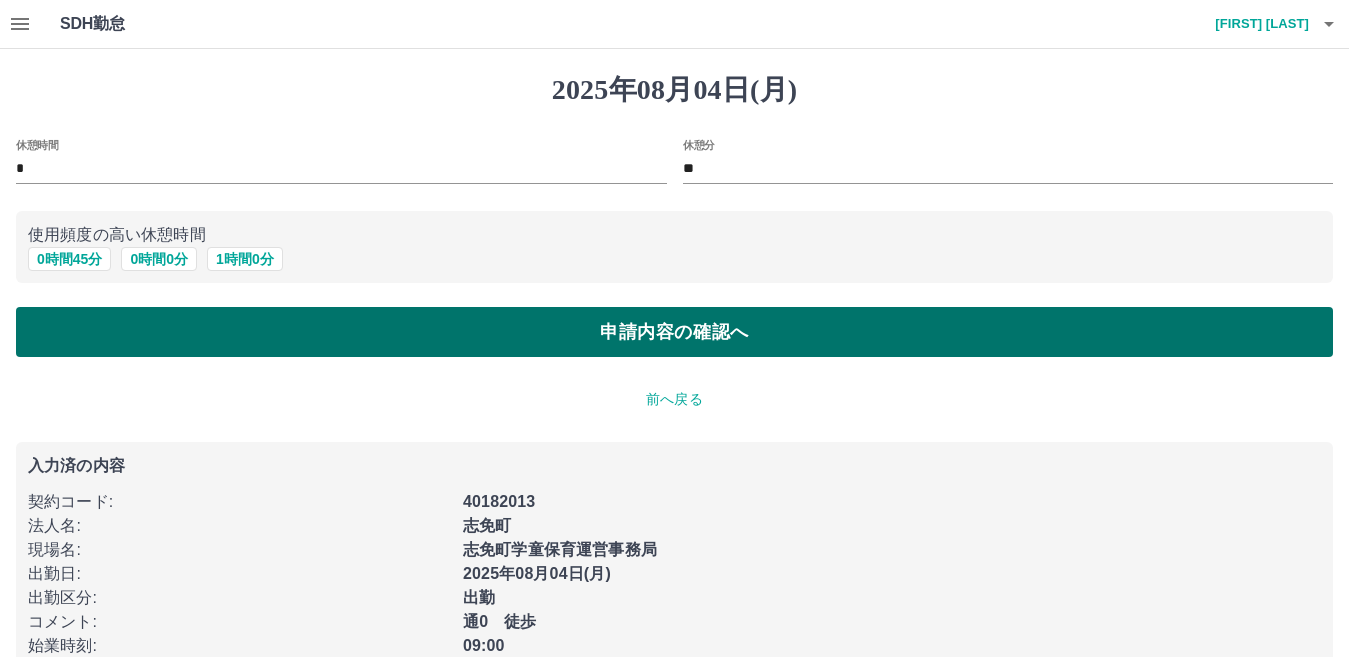 click on "申請内容の確認へ" at bounding box center [674, 332] 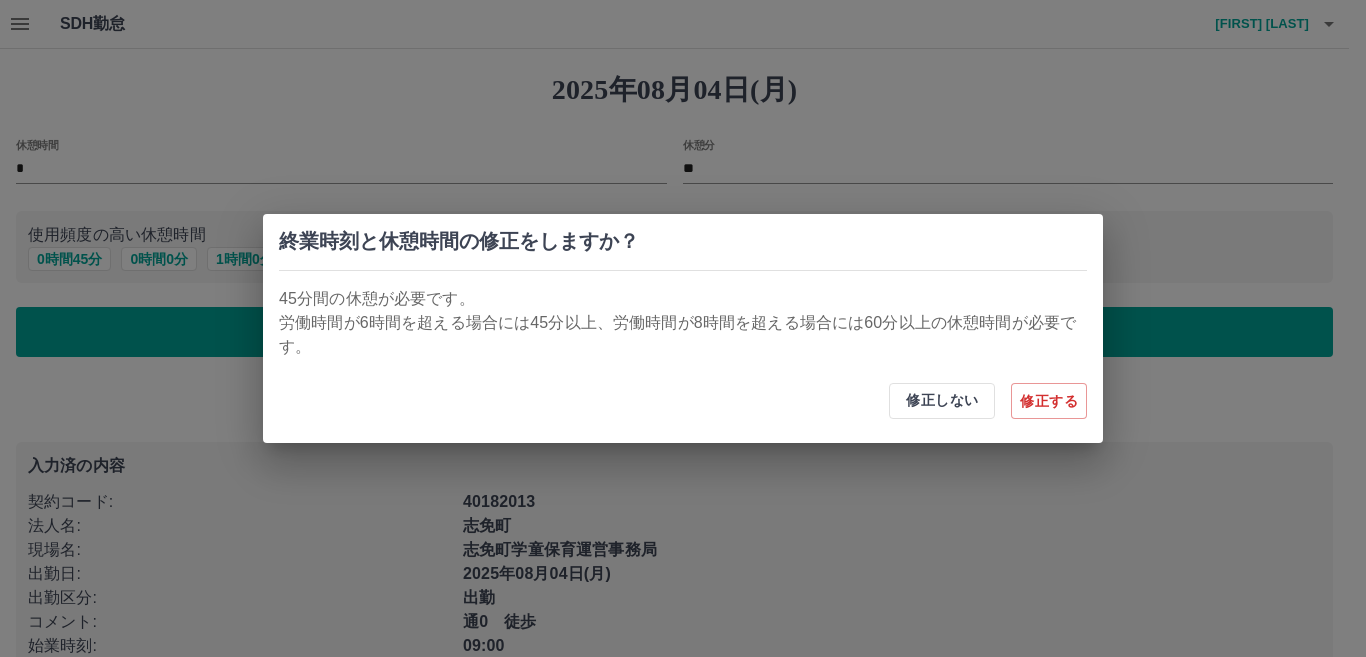 click on "修正しない 修正する" at bounding box center (683, 401) 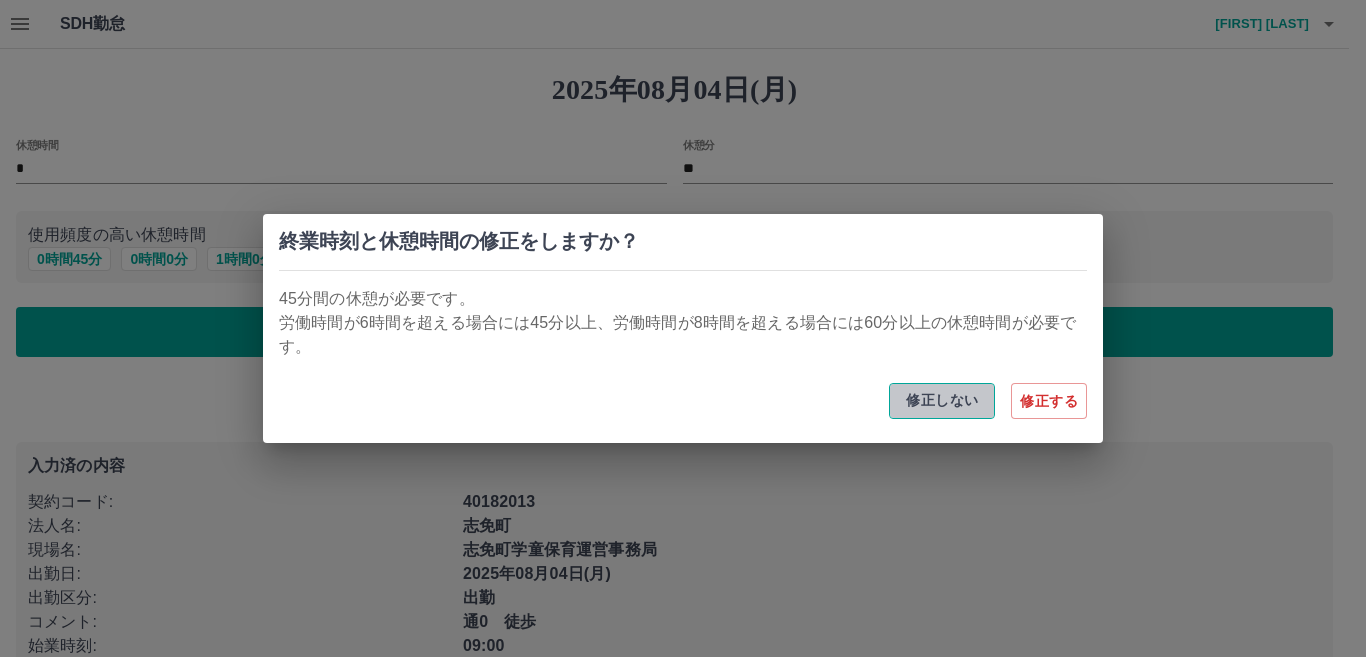 click on "修正しない" at bounding box center [942, 401] 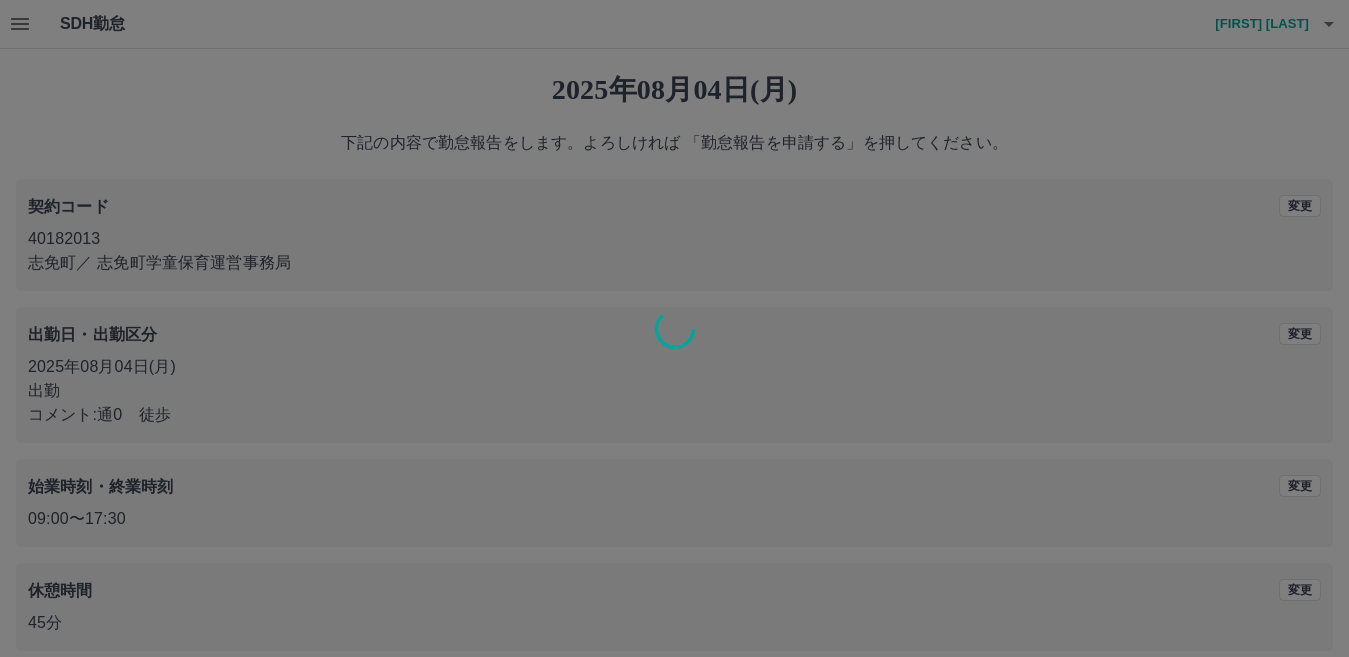 click 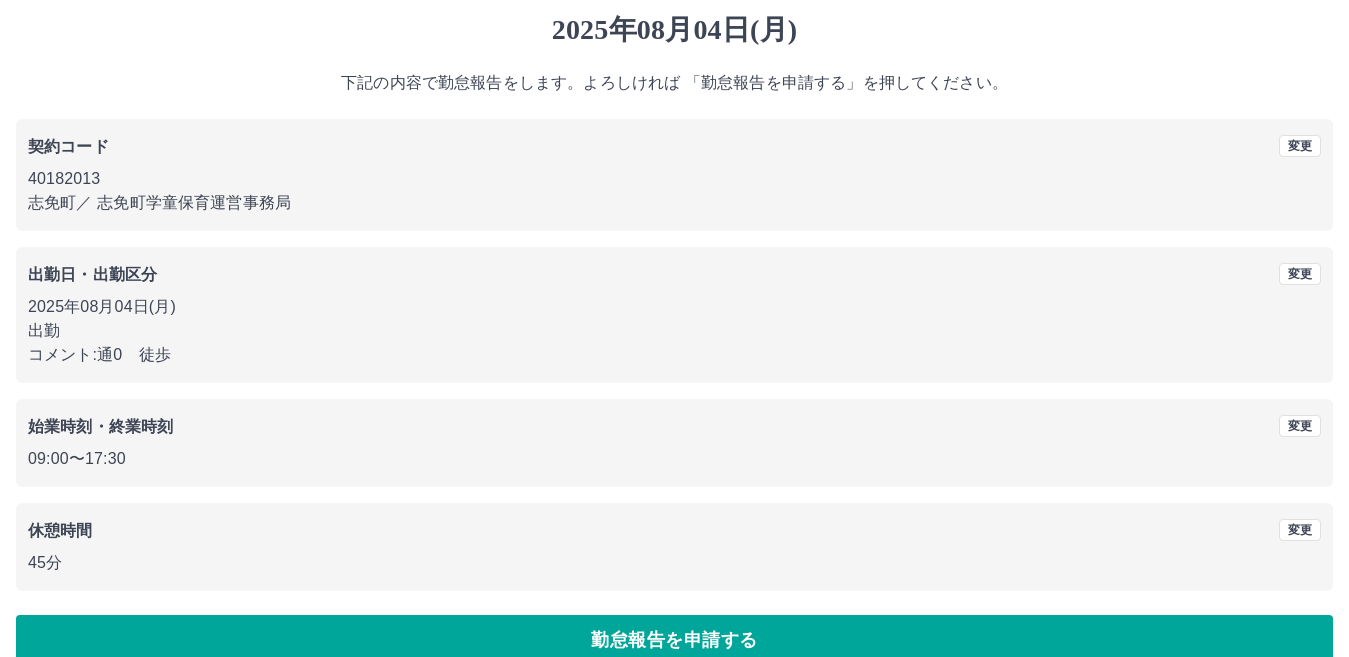 scroll, scrollTop: 92, scrollLeft: 0, axis: vertical 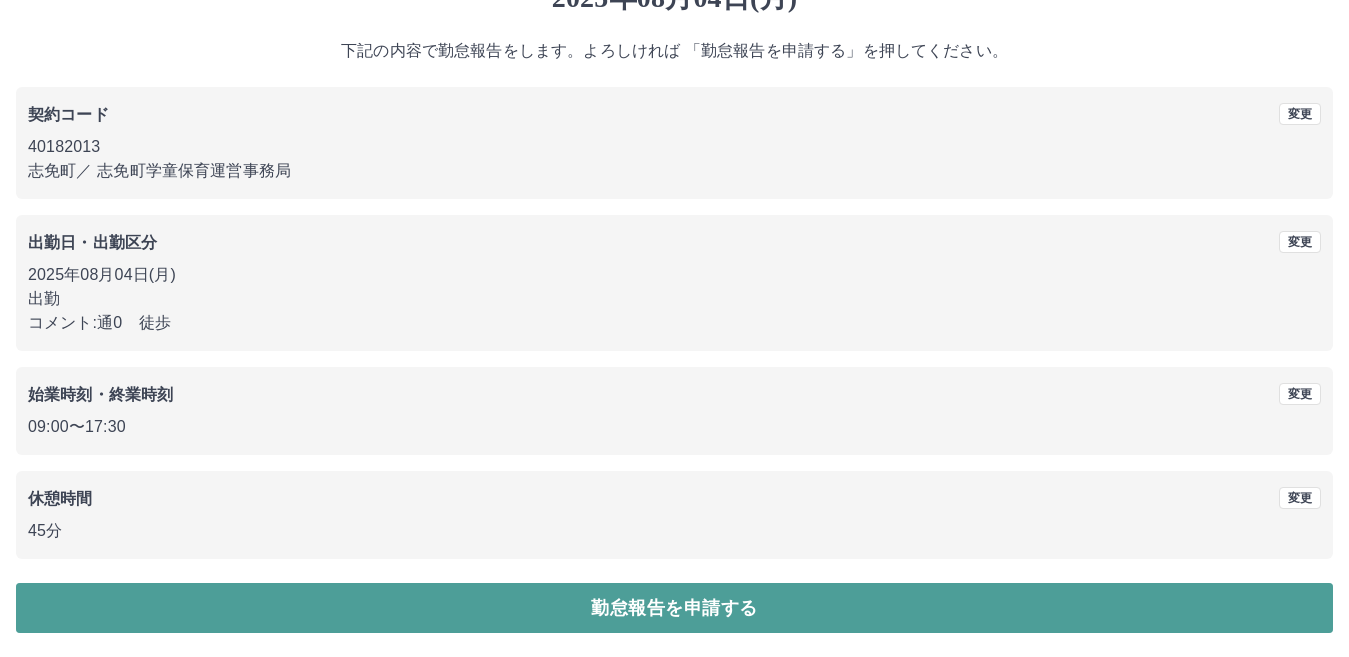 click on "勤怠報告を申請する" at bounding box center (674, 608) 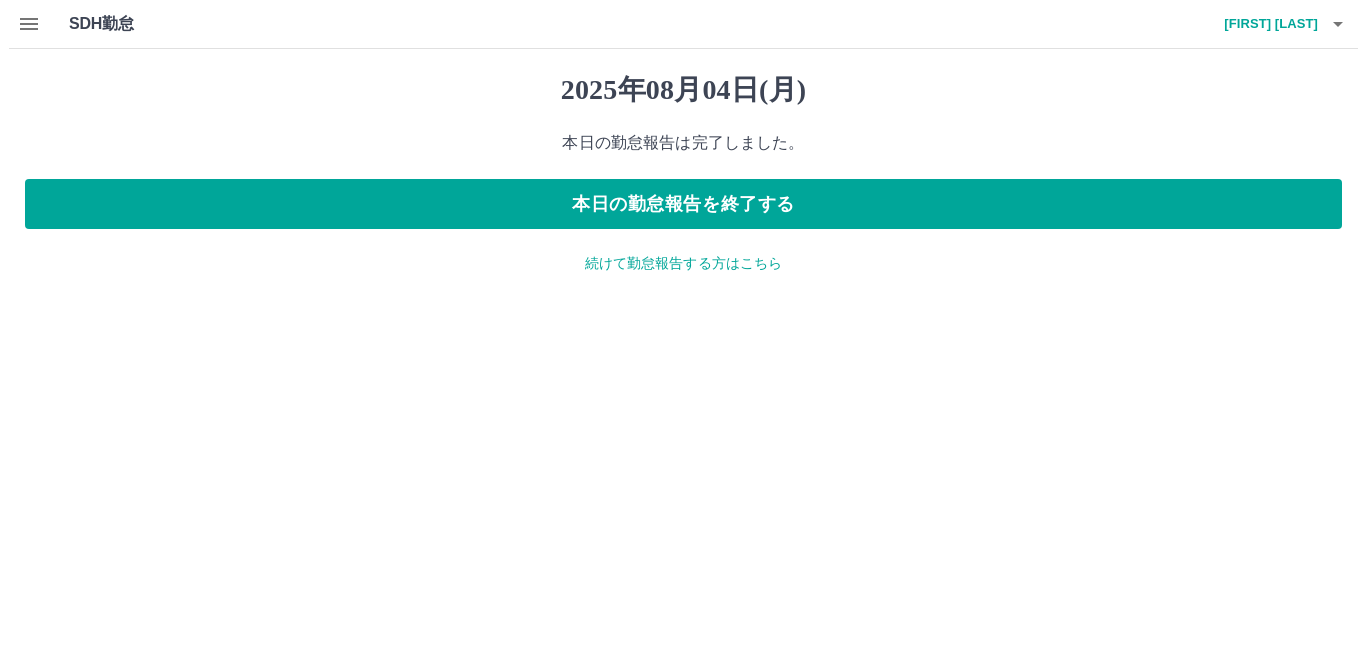 scroll, scrollTop: 0, scrollLeft: 0, axis: both 